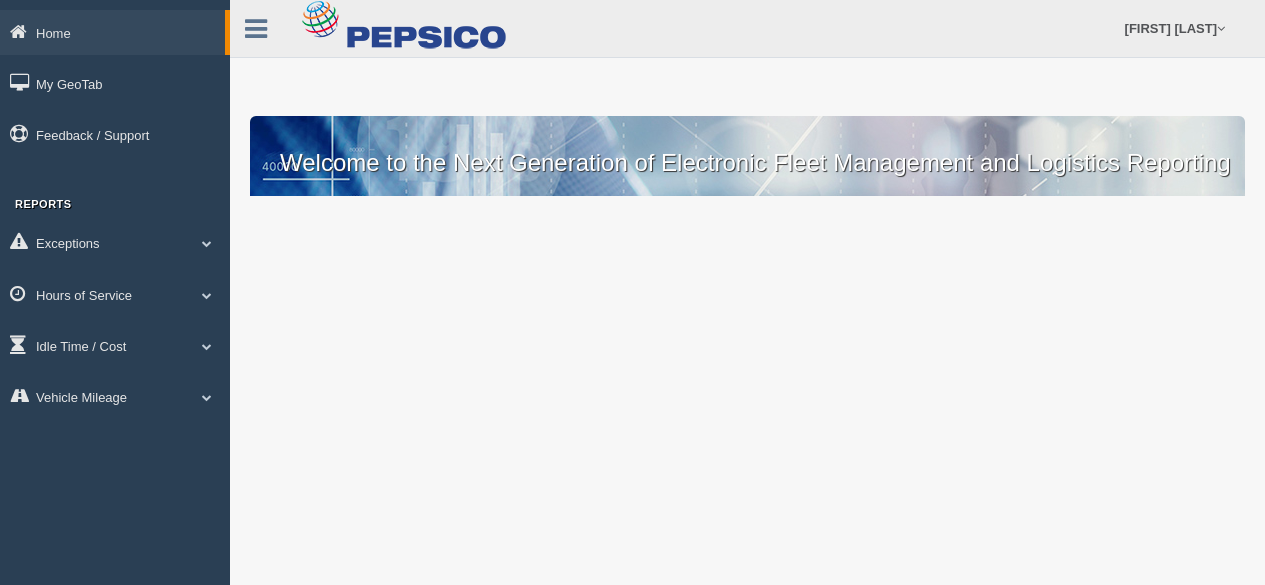 scroll, scrollTop: 0, scrollLeft: 0, axis: both 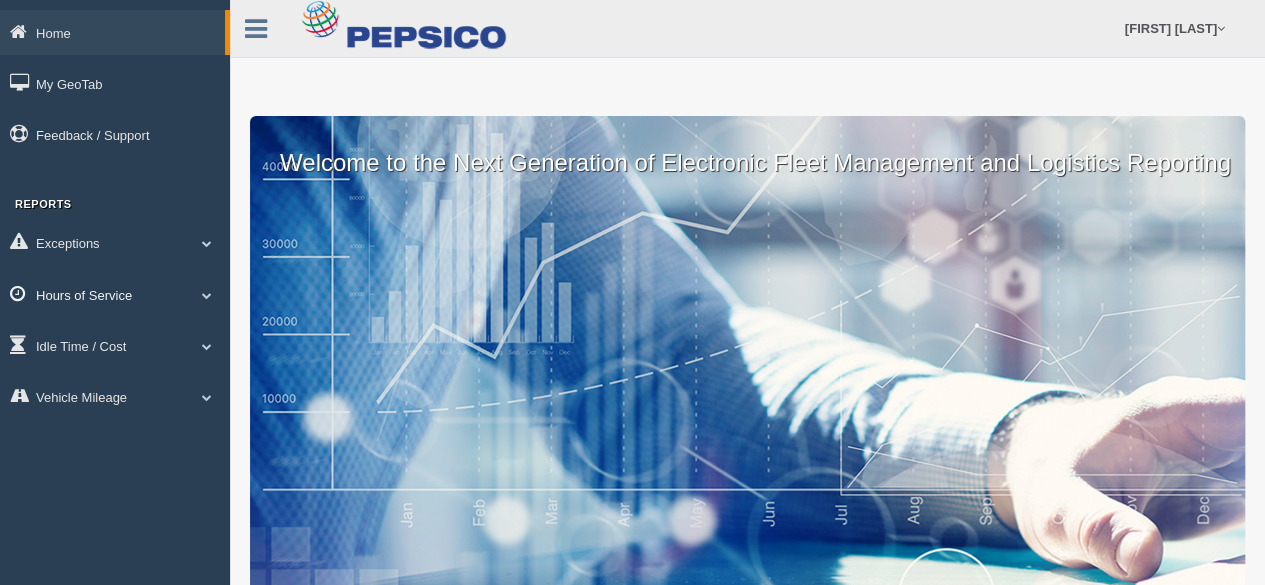 click on "Hours of Service" at bounding box center (112, 32) 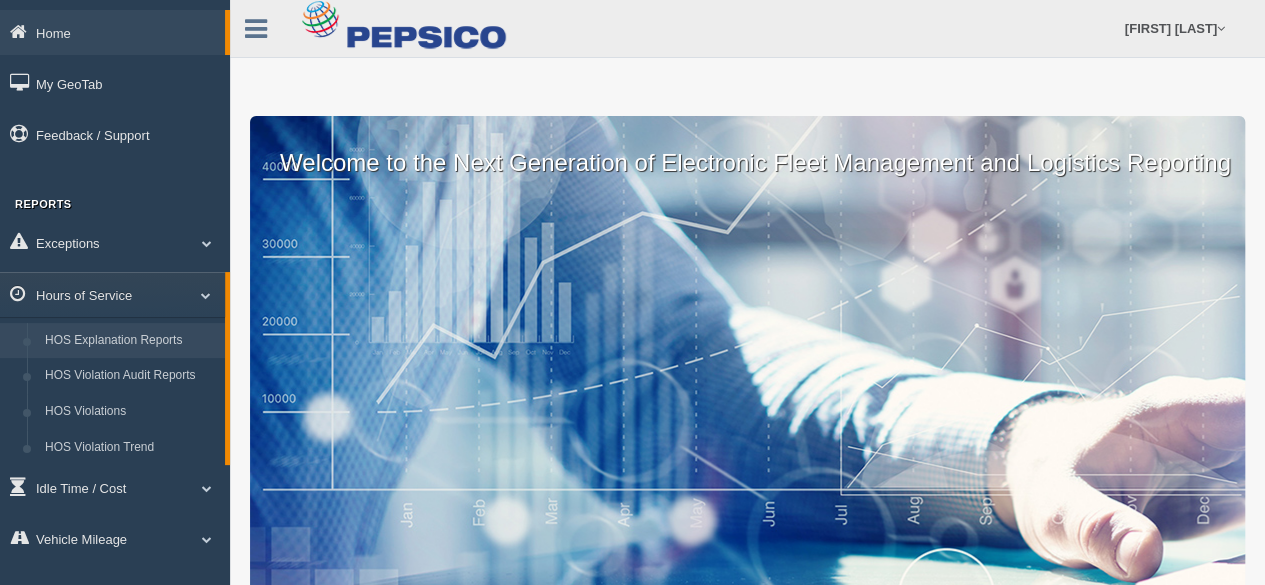 click on "HOS Explanation Reports" at bounding box center (130, 341) 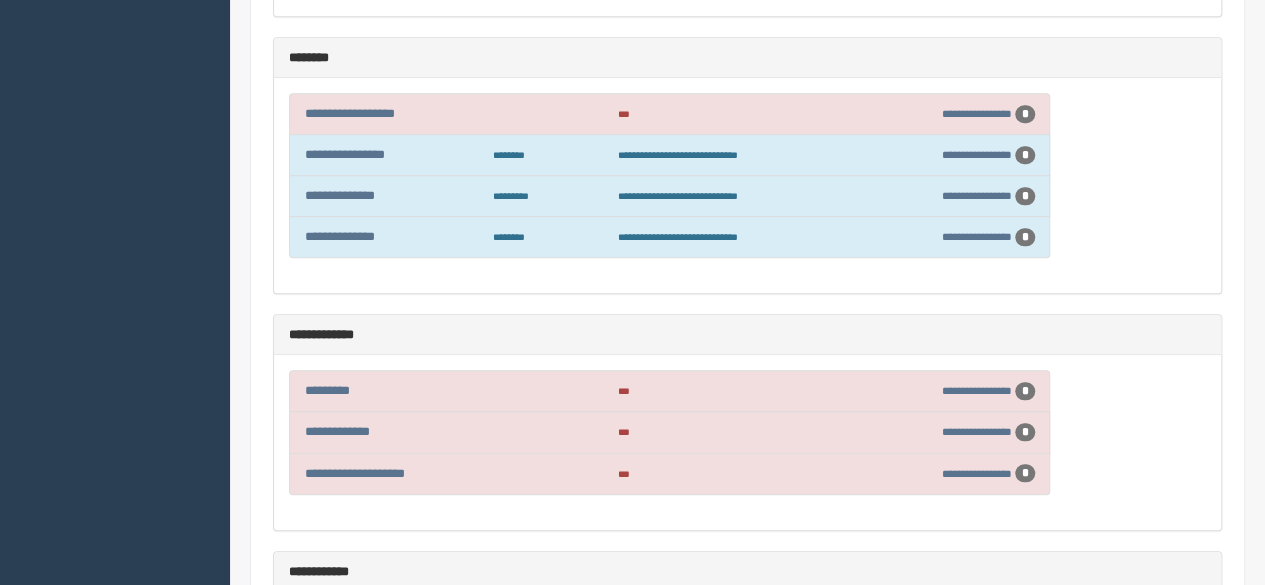 scroll, scrollTop: 1044, scrollLeft: 0, axis: vertical 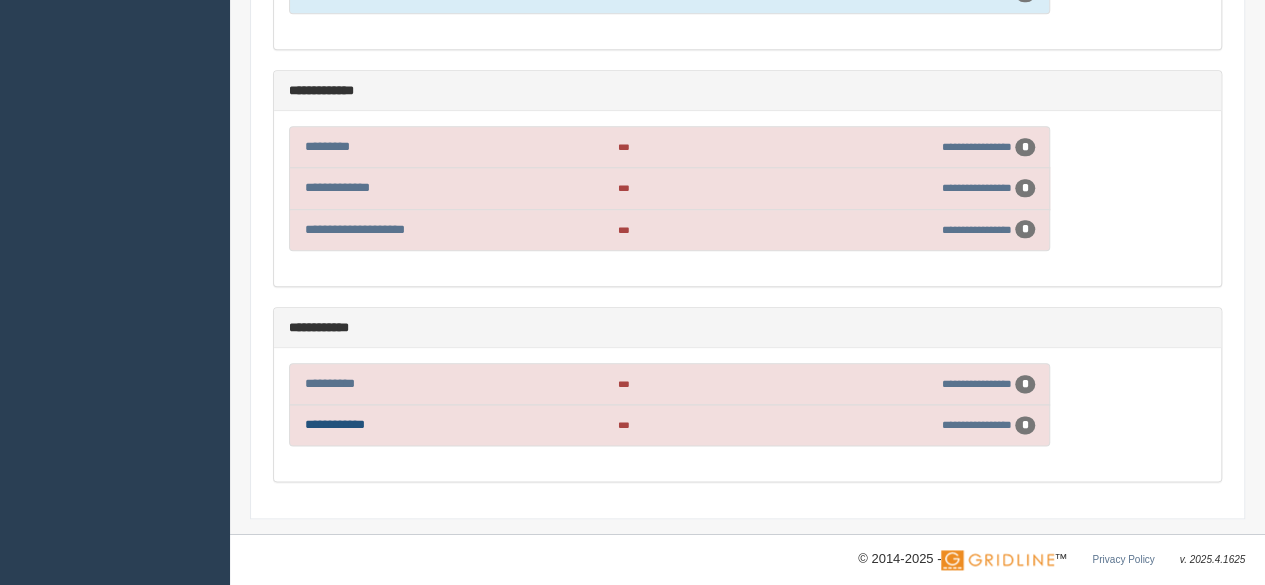 click on "**********" at bounding box center [335, 424] 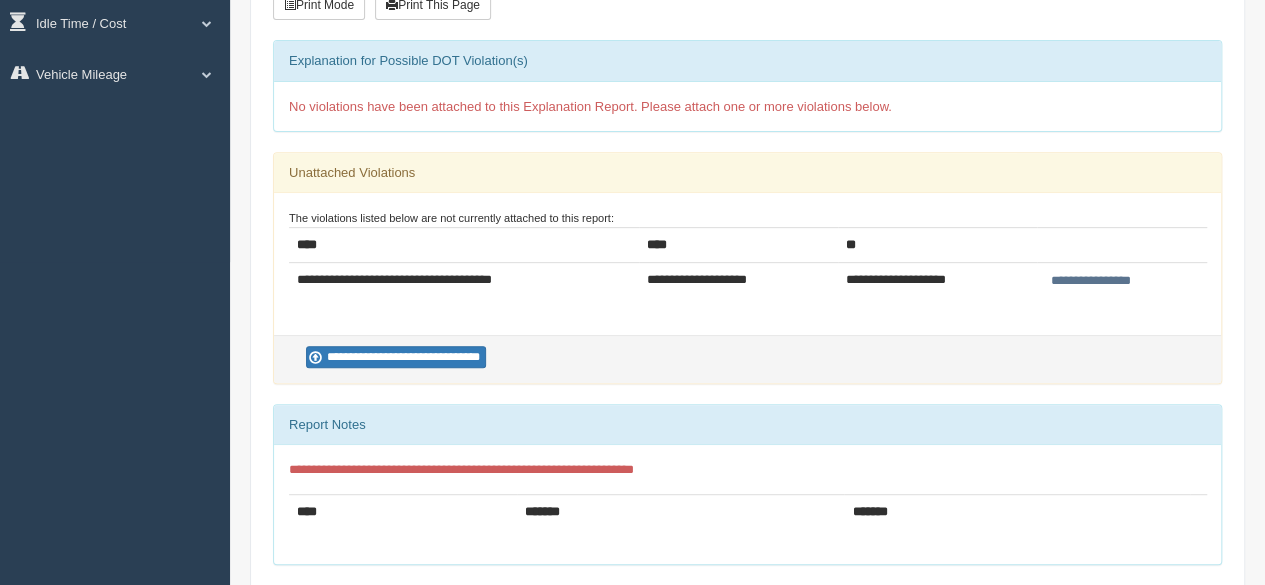 scroll, scrollTop: 200, scrollLeft: 0, axis: vertical 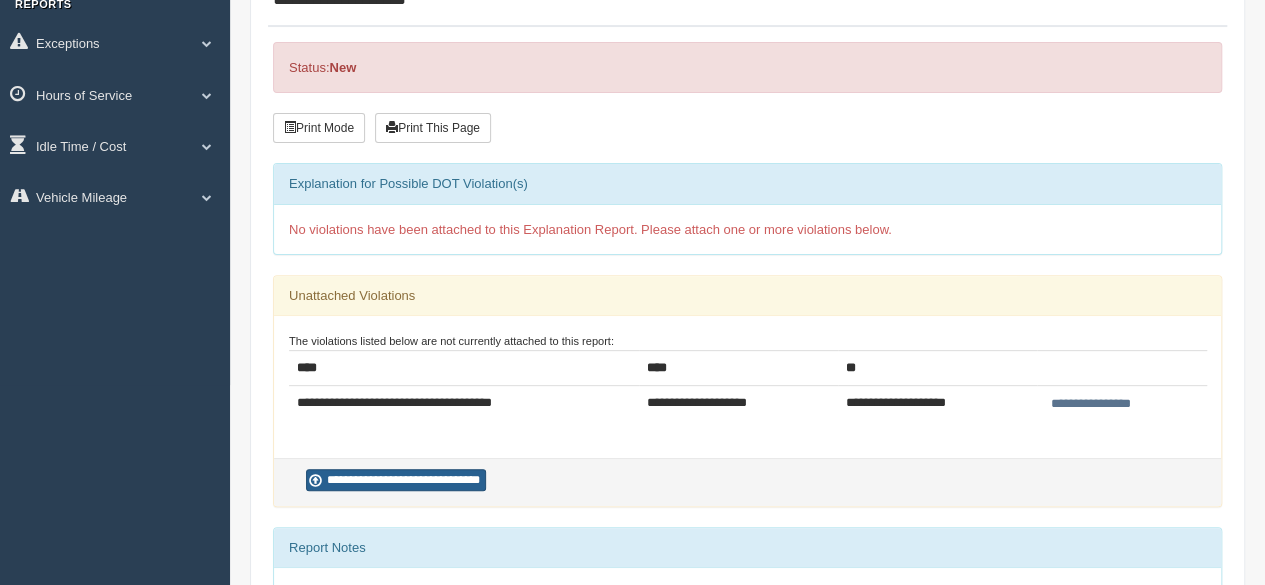 click on "**********" at bounding box center [396, 480] 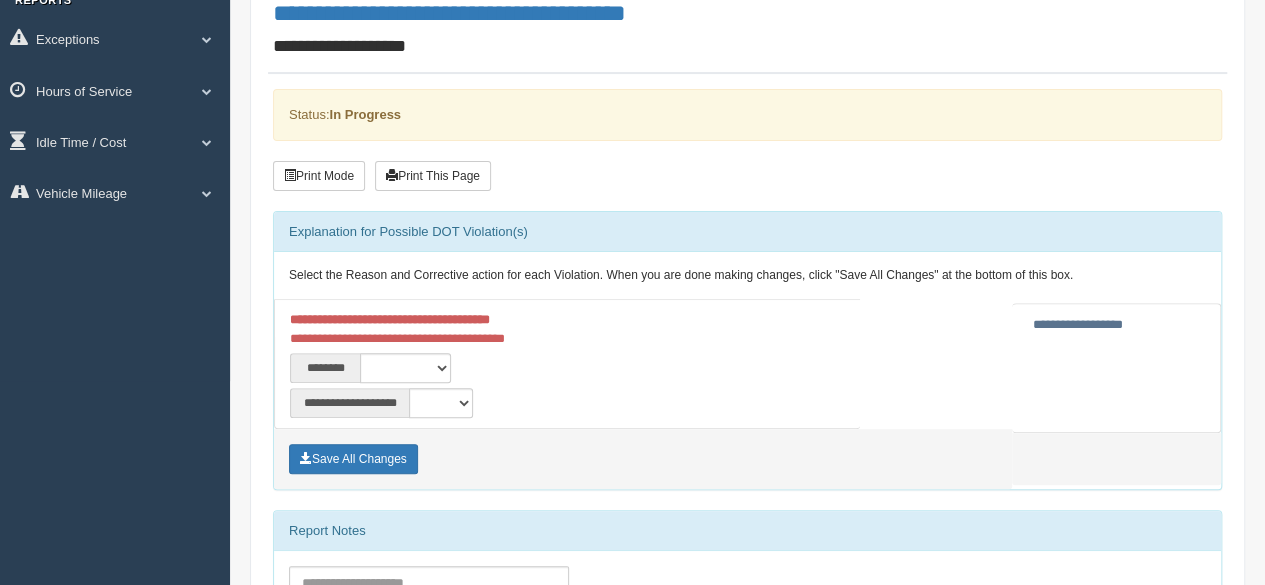 scroll, scrollTop: 200, scrollLeft: 0, axis: vertical 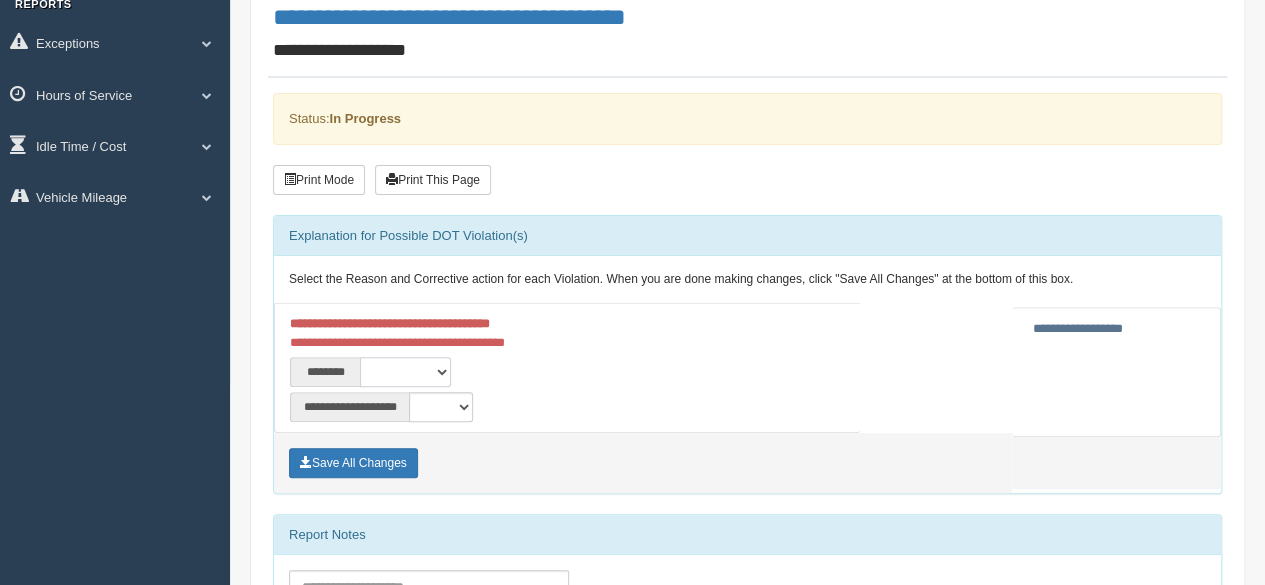 click on "**********" at bounding box center [405, 372] 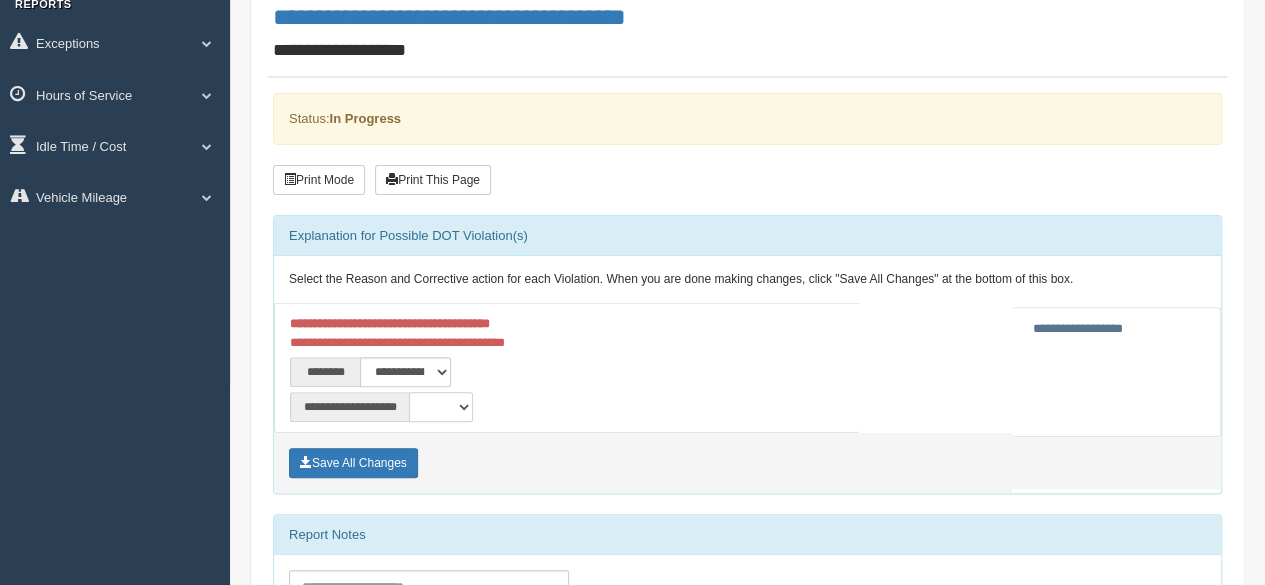 click on "**********" at bounding box center [441, 407] 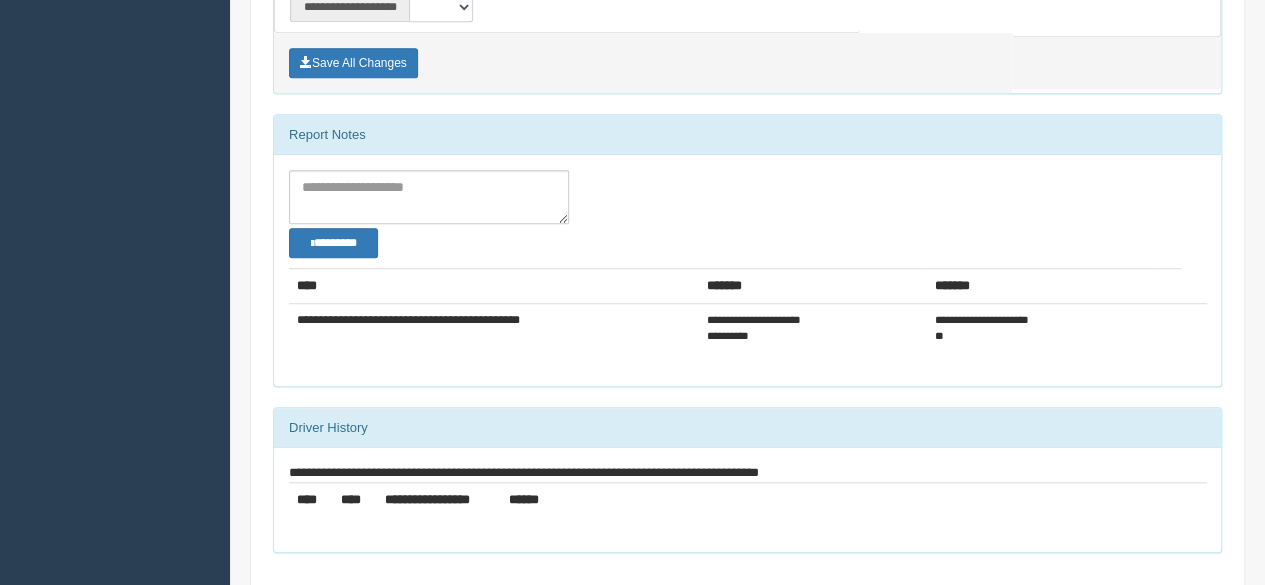 scroll, scrollTop: 200, scrollLeft: 0, axis: vertical 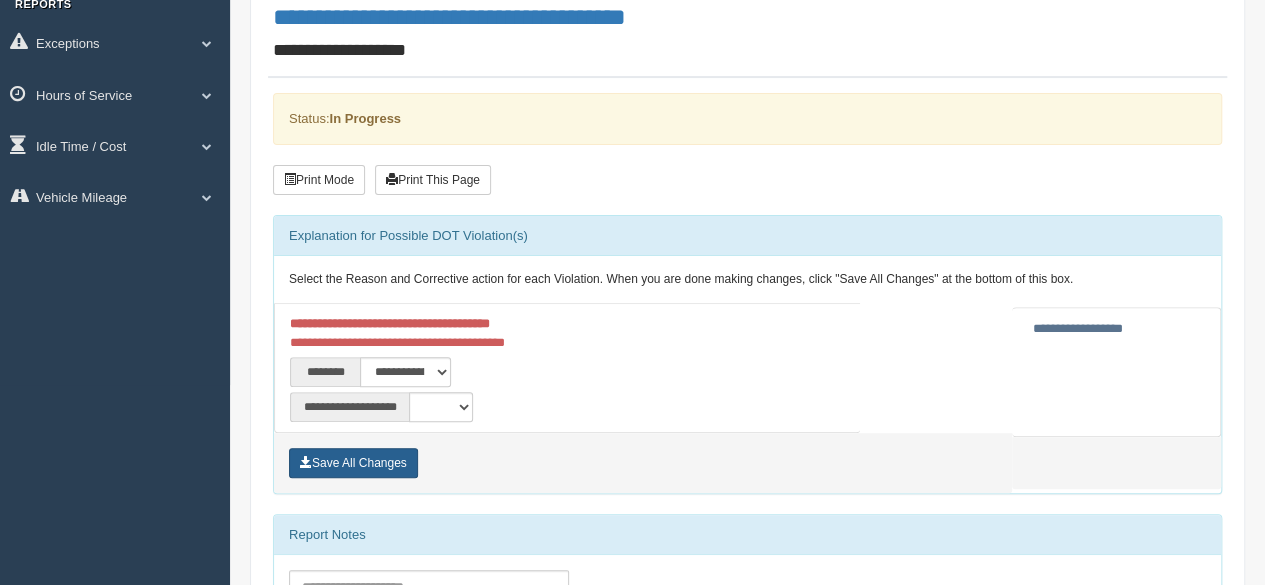 click on "Save All Changes" at bounding box center (353, 463) 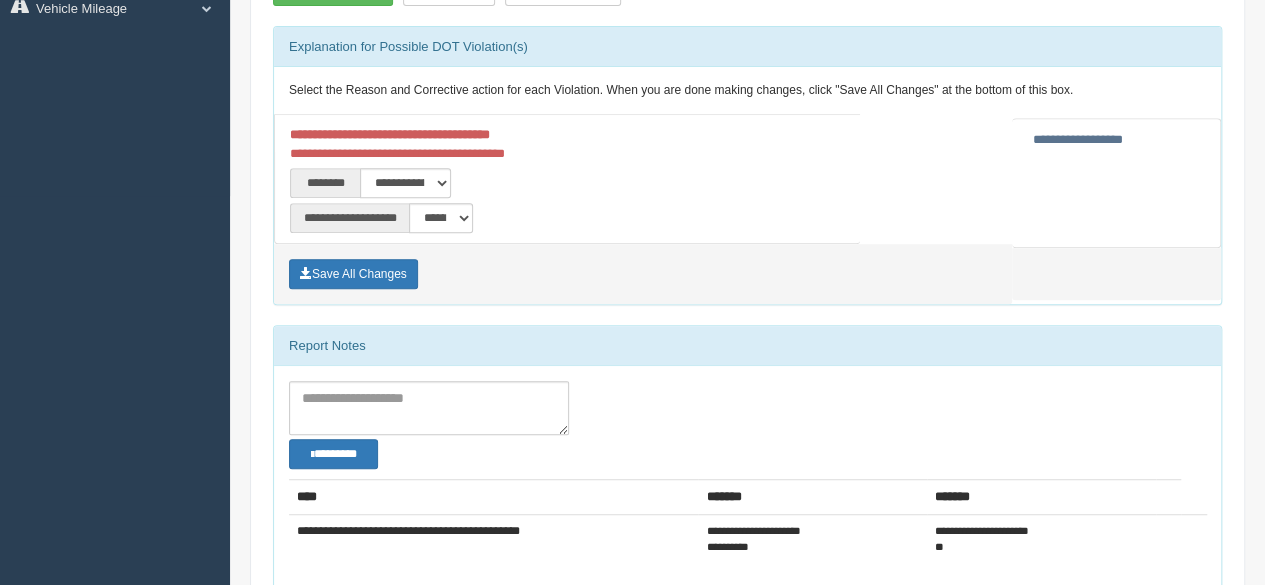 scroll, scrollTop: 400, scrollLeft: 0, axis: vertical 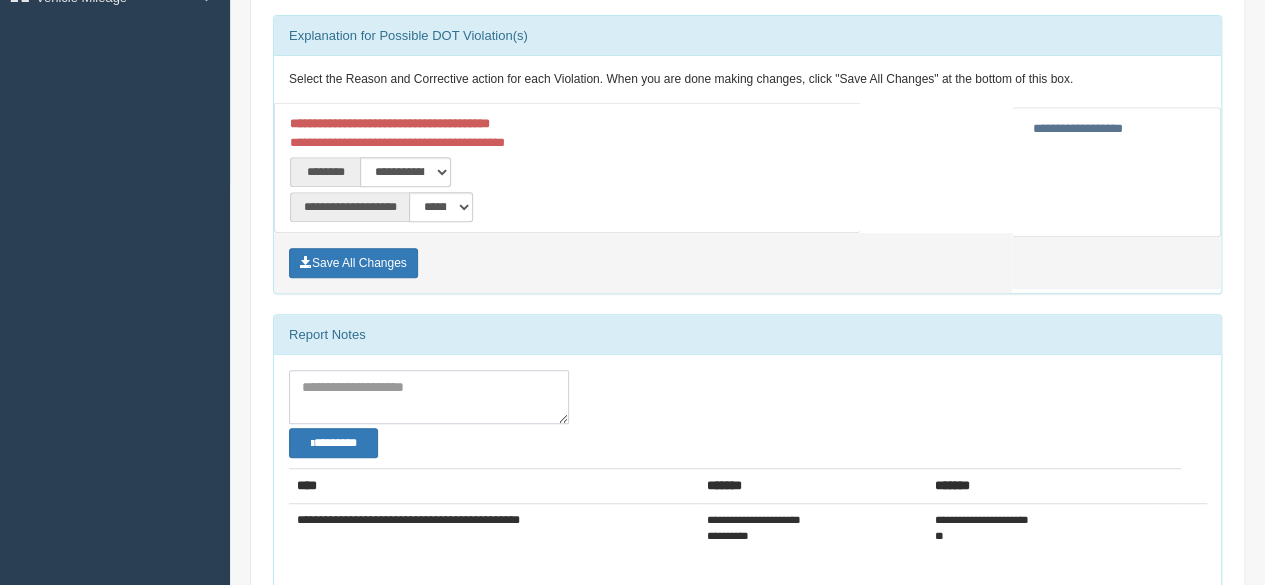 click at bounding box center [429, 397] 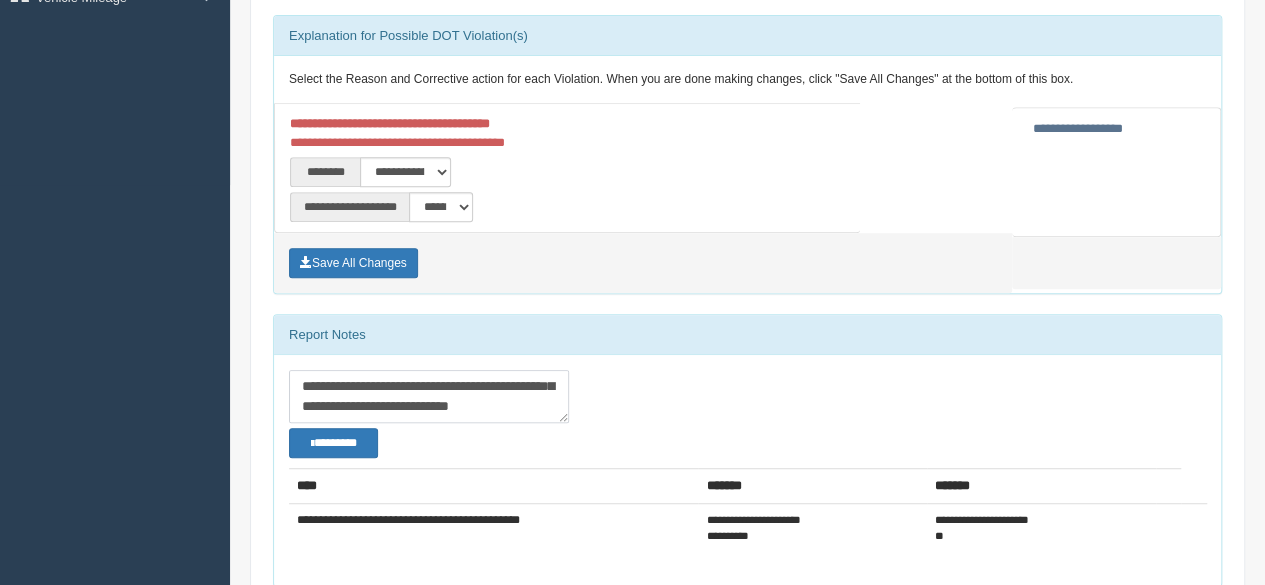 scroll, scrollTop: 71, scrollLeft: 0, axis: vertical 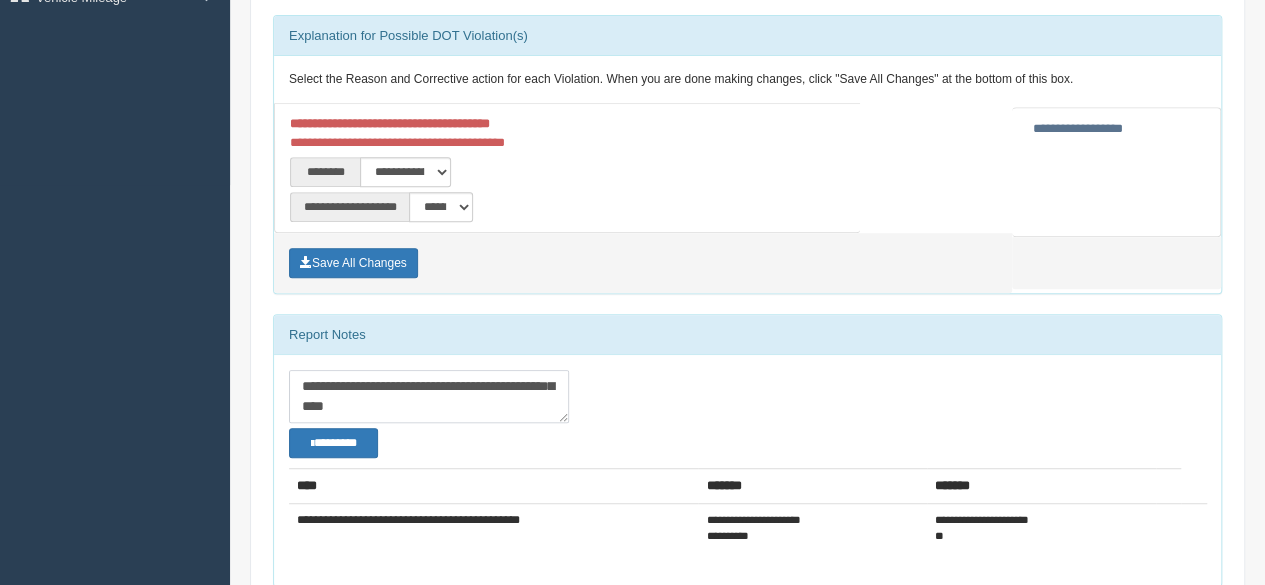 click on "**********" at bounding box center (429, 396) 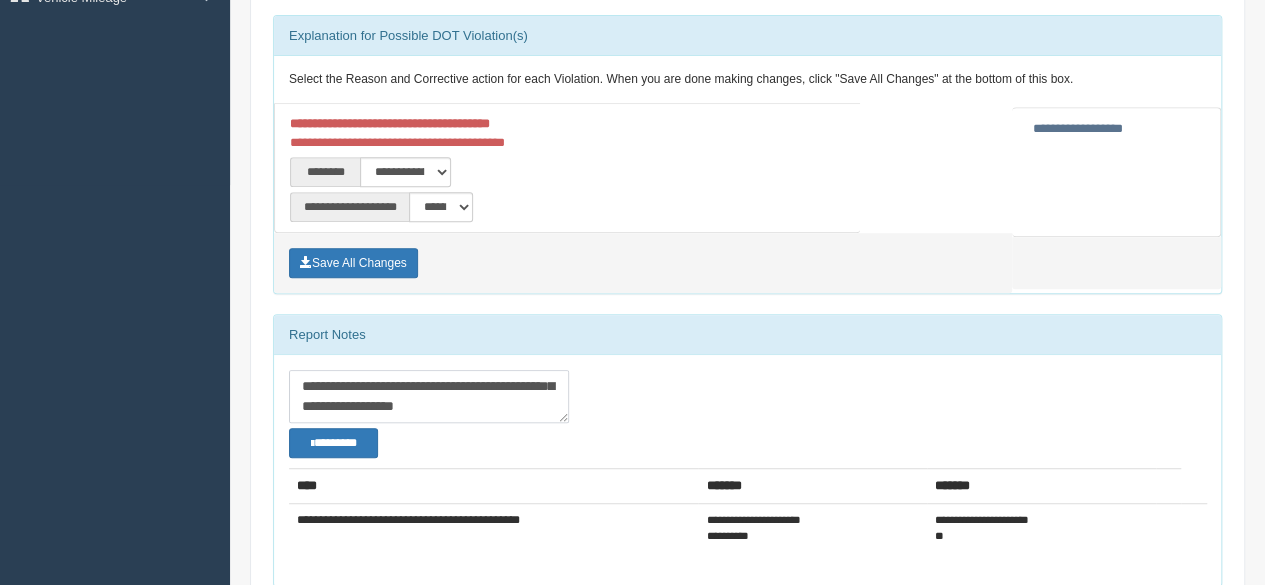 scroll, scrollTop: 100, scrollLeft: 0, axis: vertical 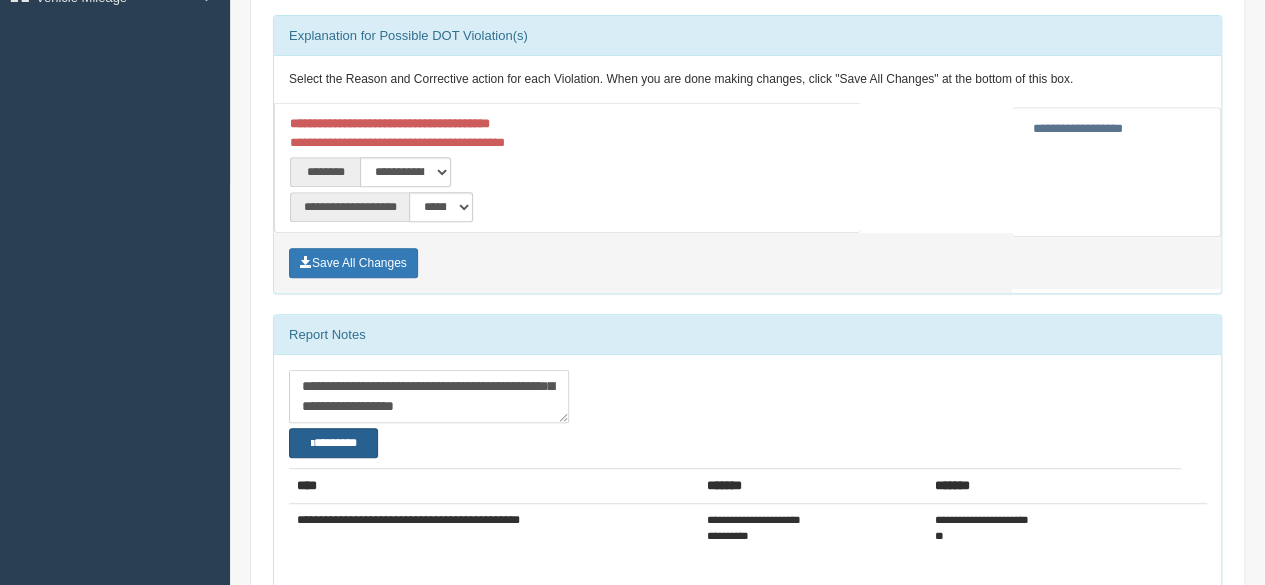 type on "**********" 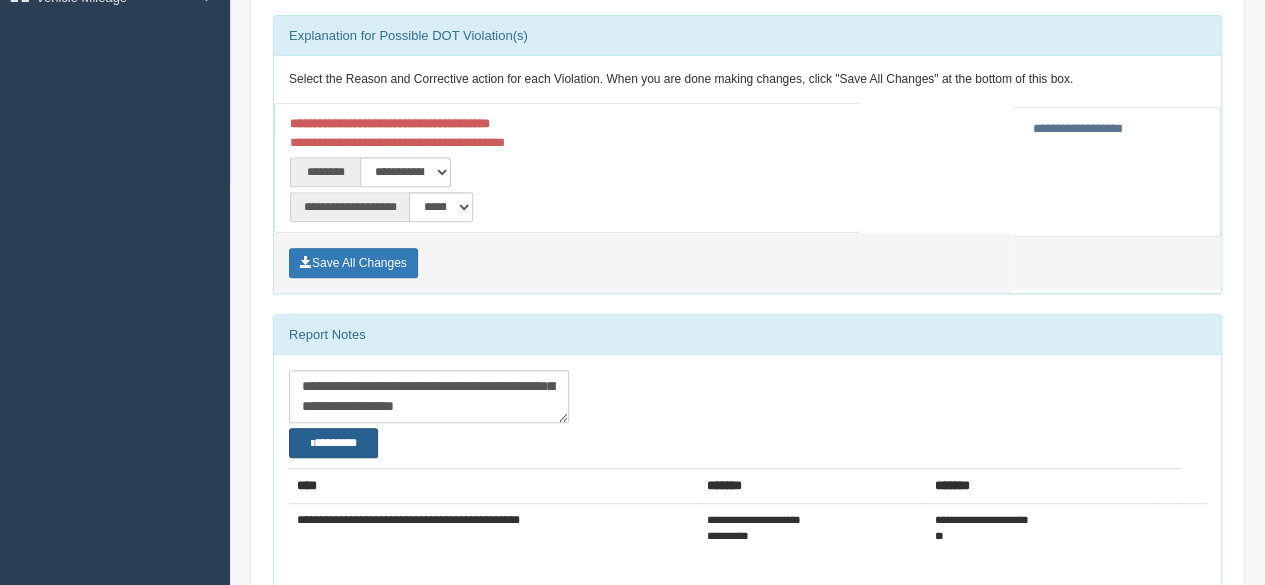click on "********" at bounding box center (333, 442) 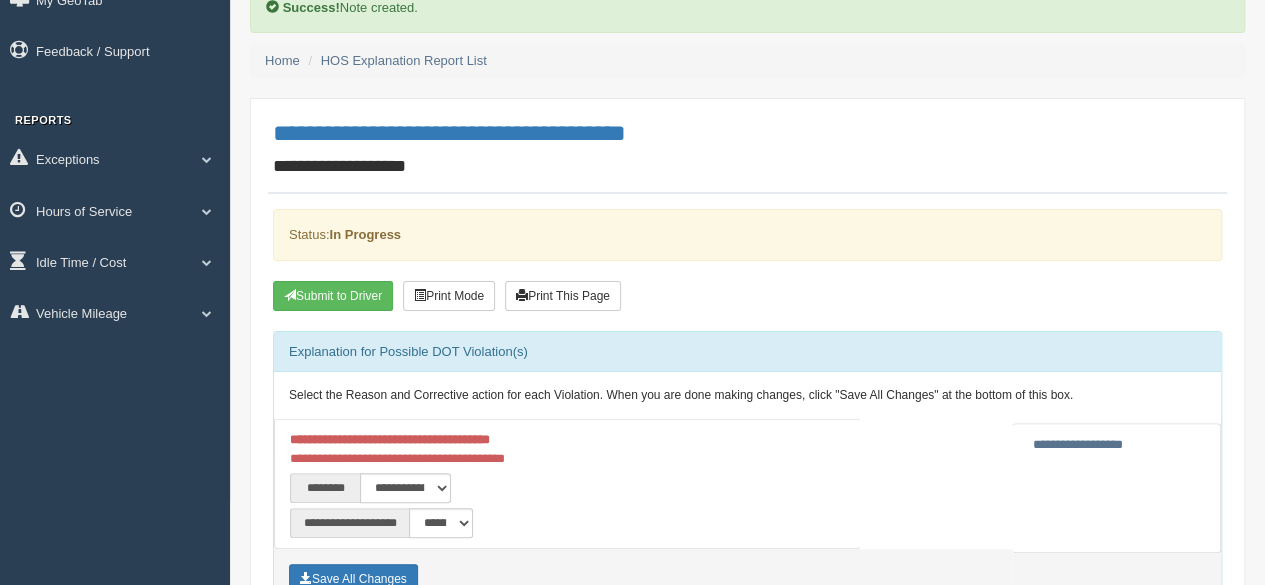 scroll, scrollTop: 0, scrollLeft: 0, axis: both 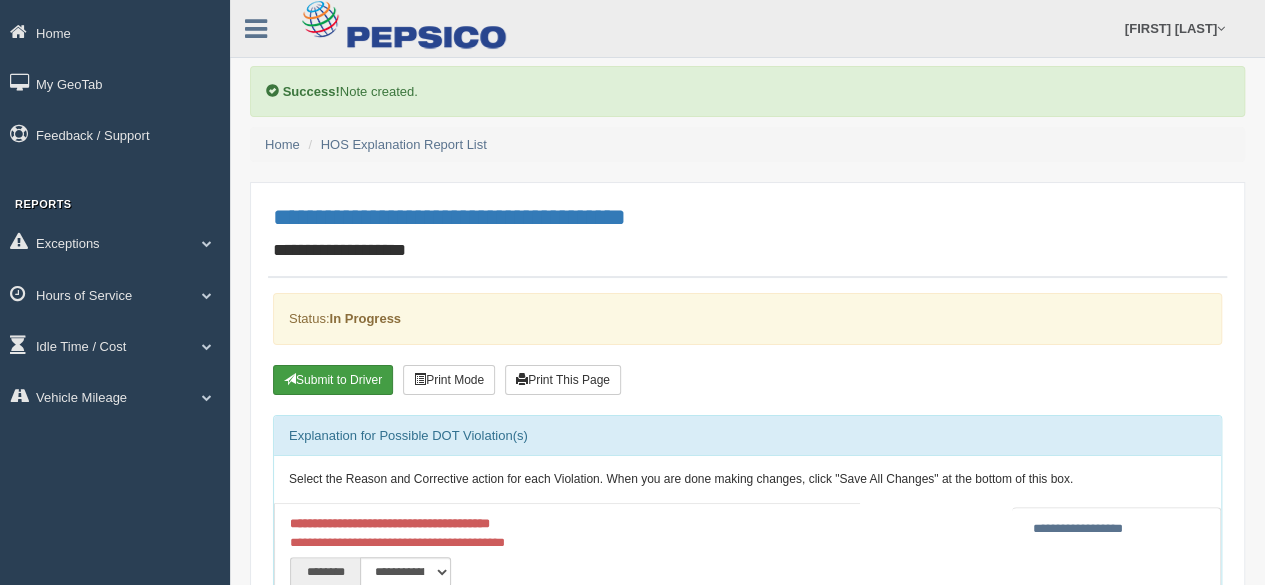 click on "Submit to Driver" at bounding box center [333, 380] 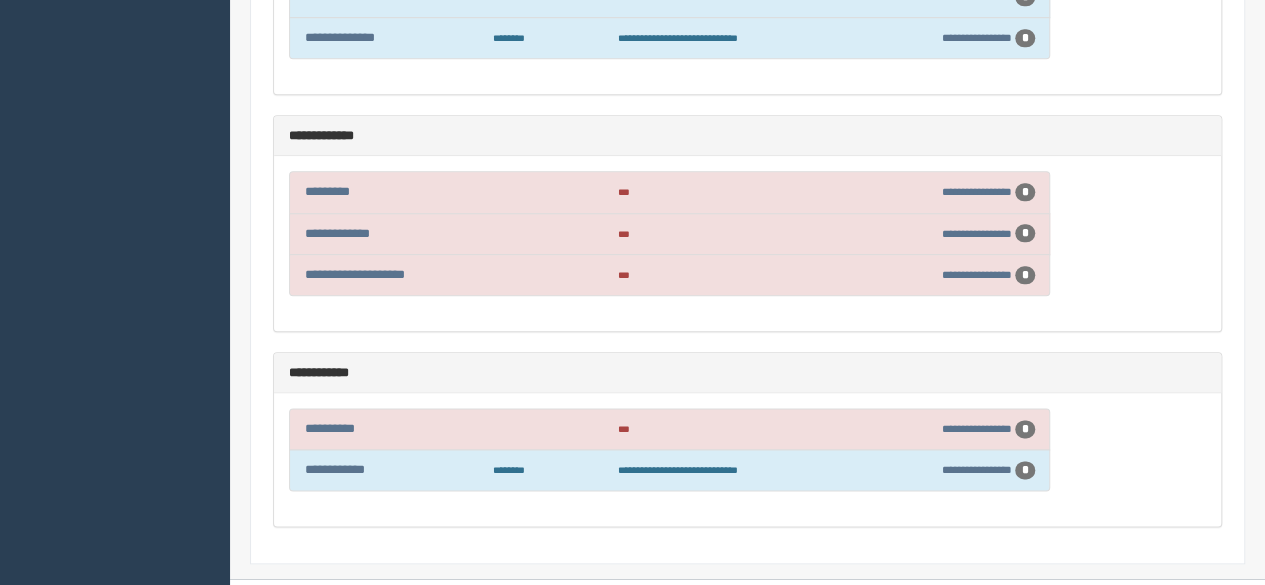 scroll, scrollTop: 1094, scrollLeft: 0, axis: vertical 